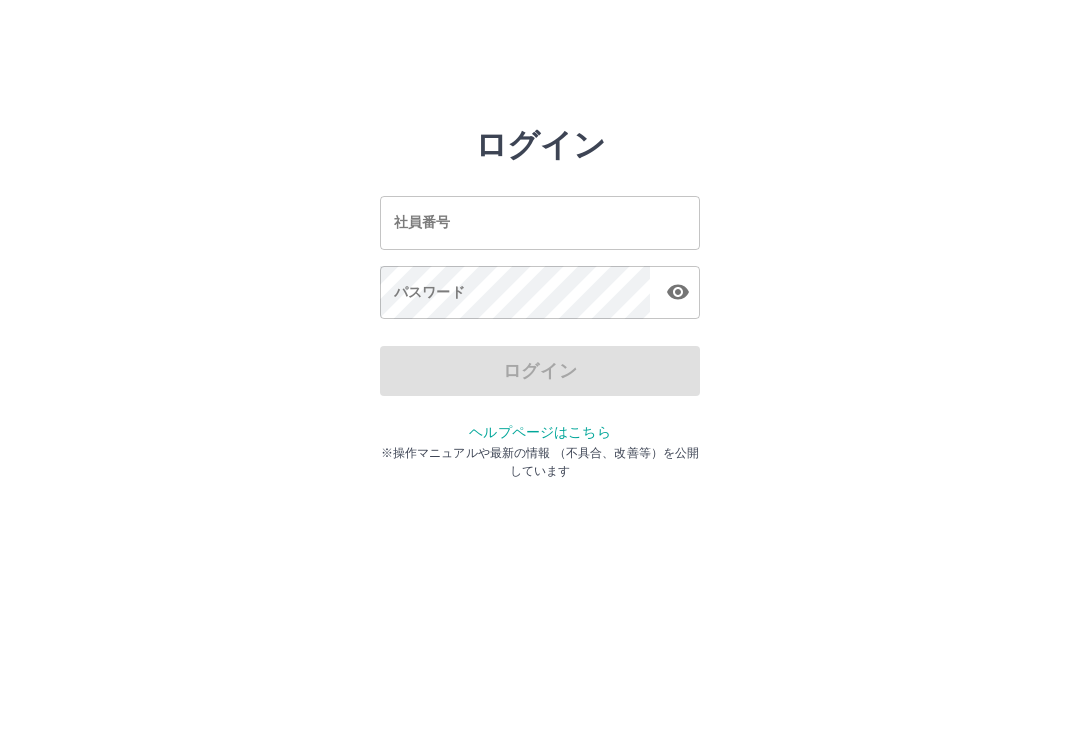 scroll, scrollTop: 0, scrollLeft: 0, axis: both 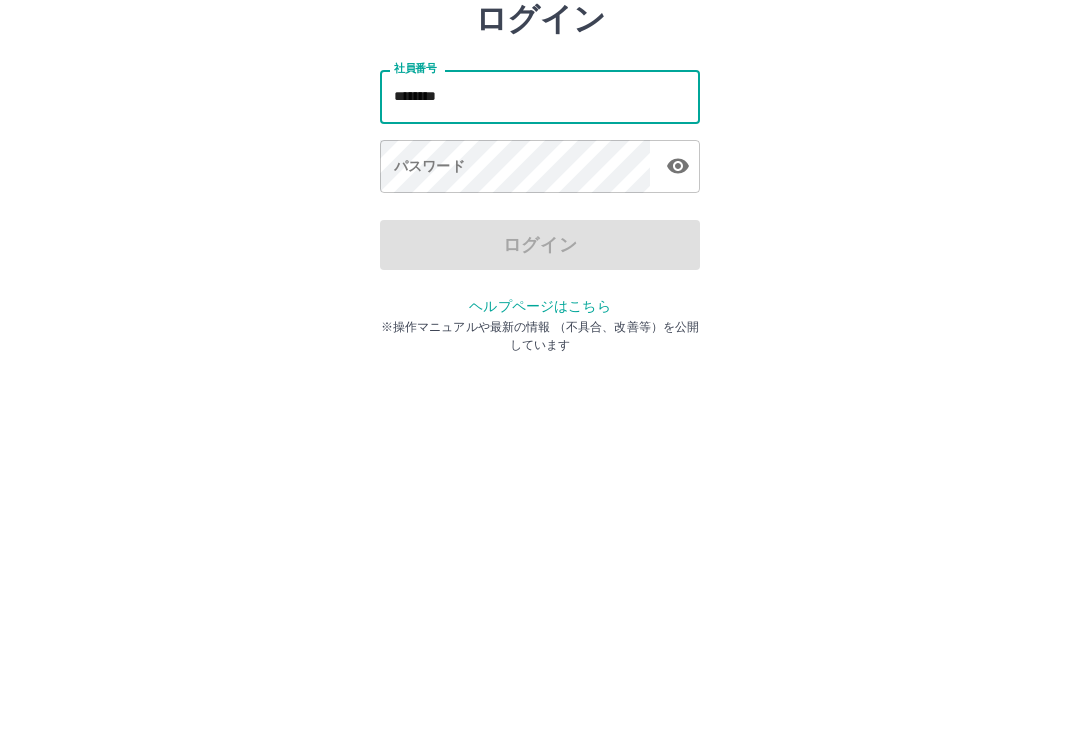 type on "*******" 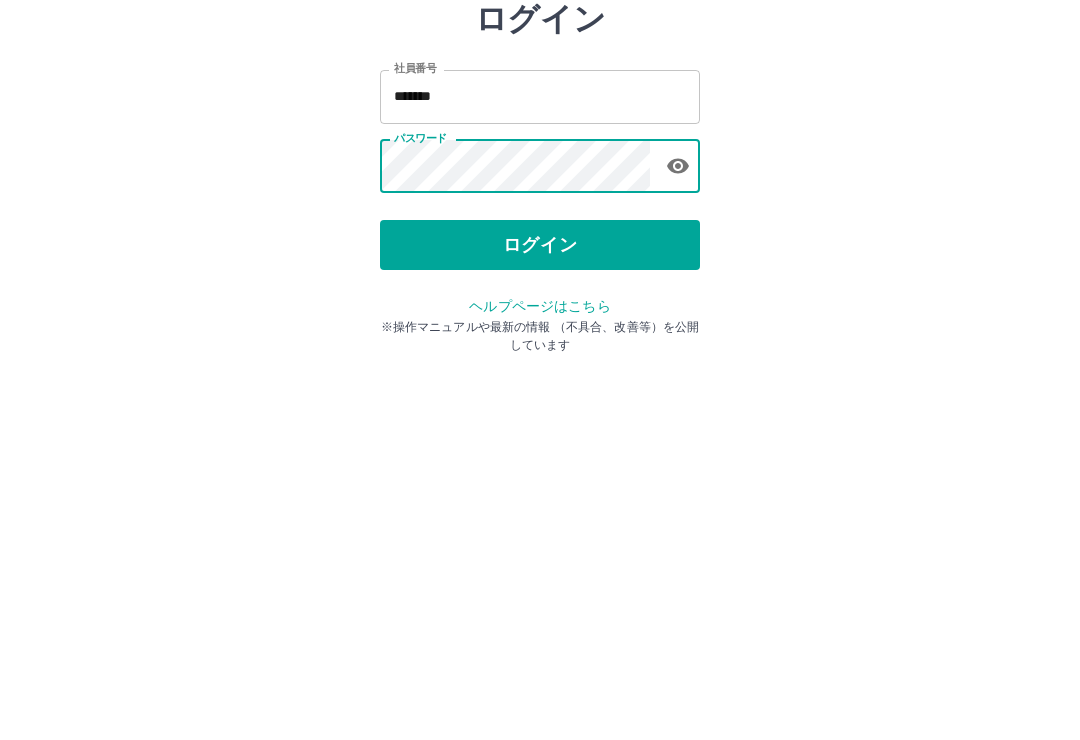 click on "ログイン" at bounding box center [540, 371] 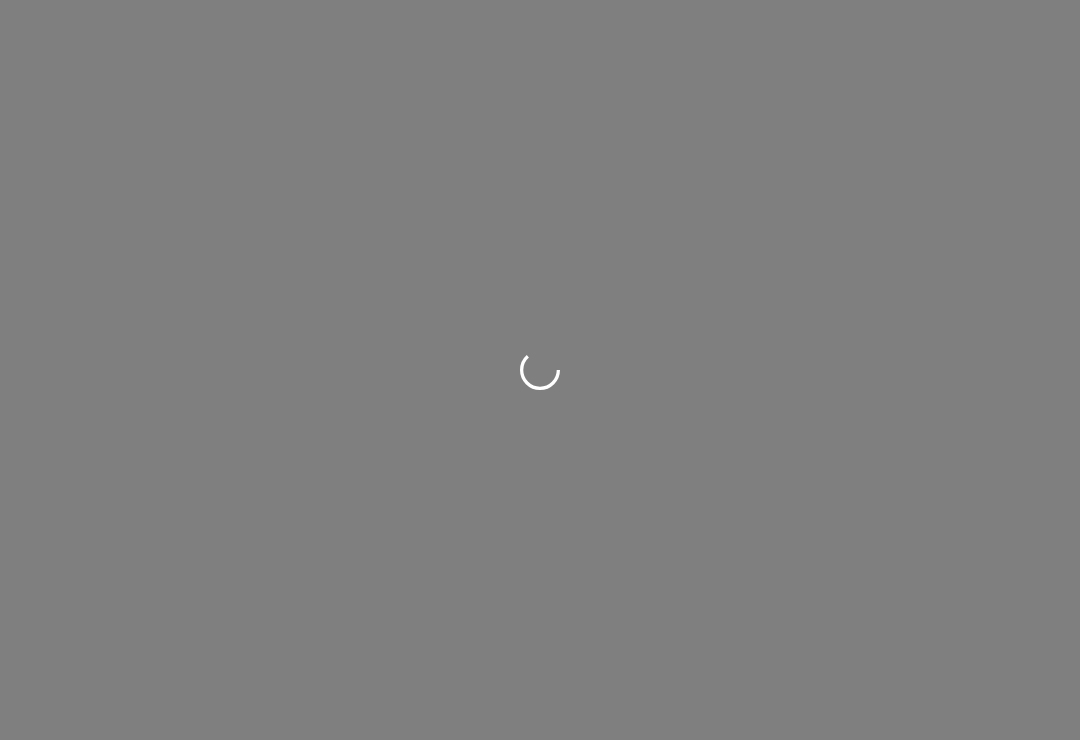 scroll, scrollTop: 0, scrollLeft: 0, axis: both 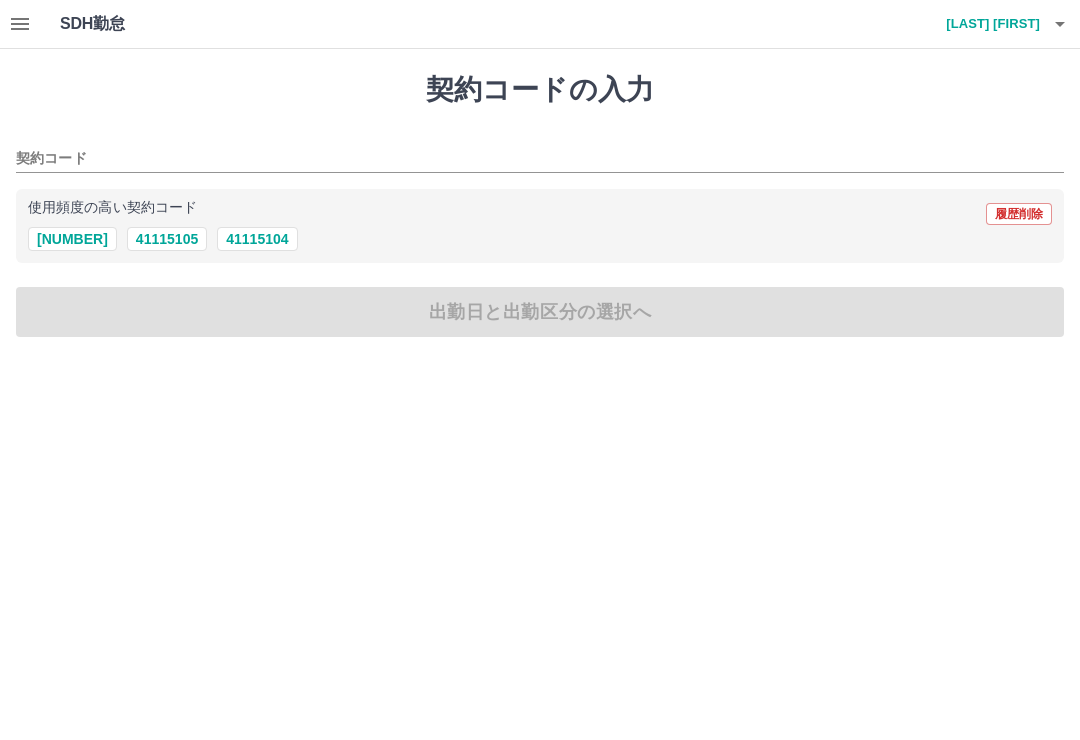 click on "41115105" at bounding box center (167, 239) 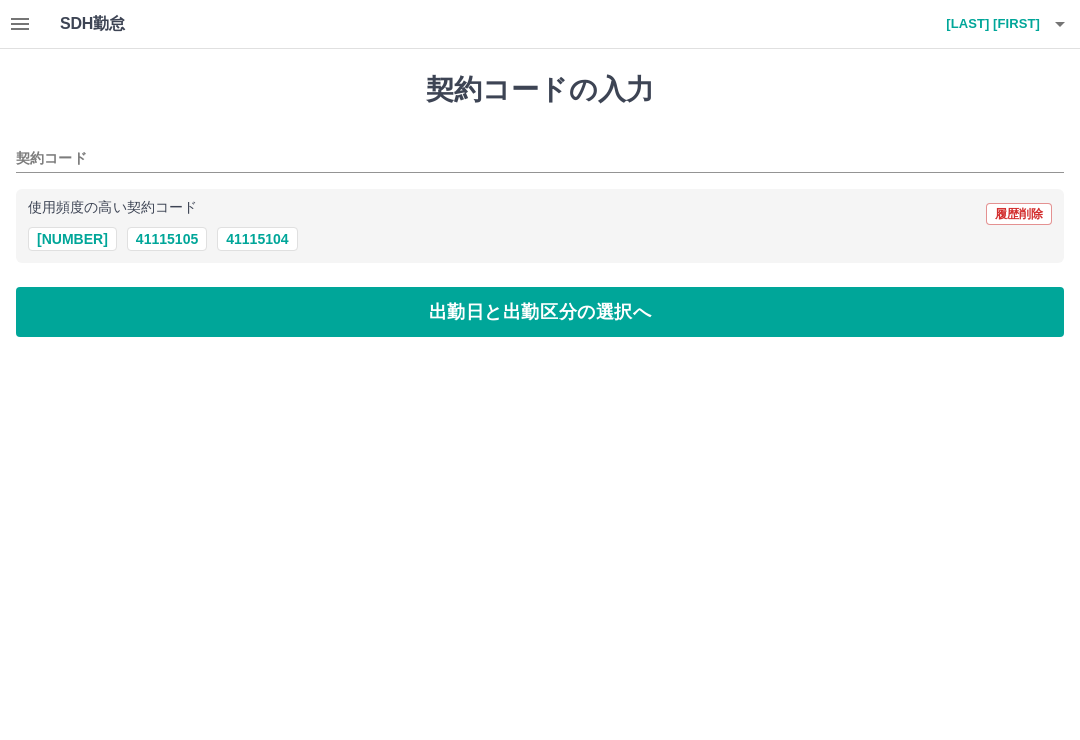 type on "********" 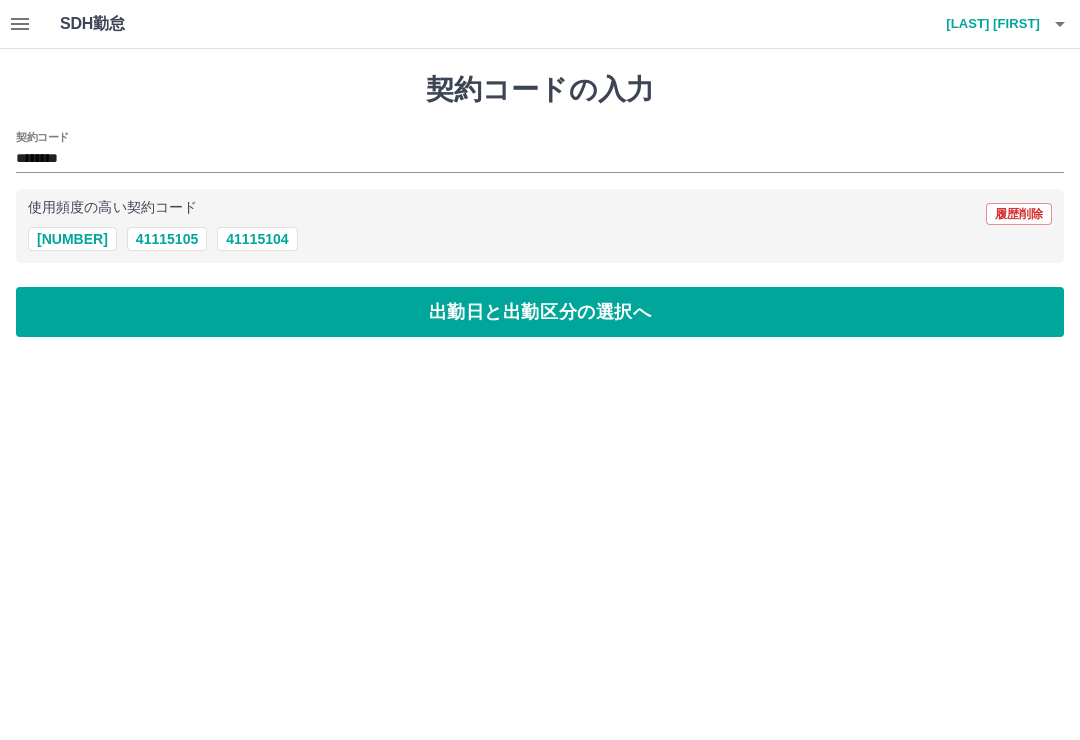 click on "出勤日と出勤区分の選択へ" at bounding box center (540, 312) 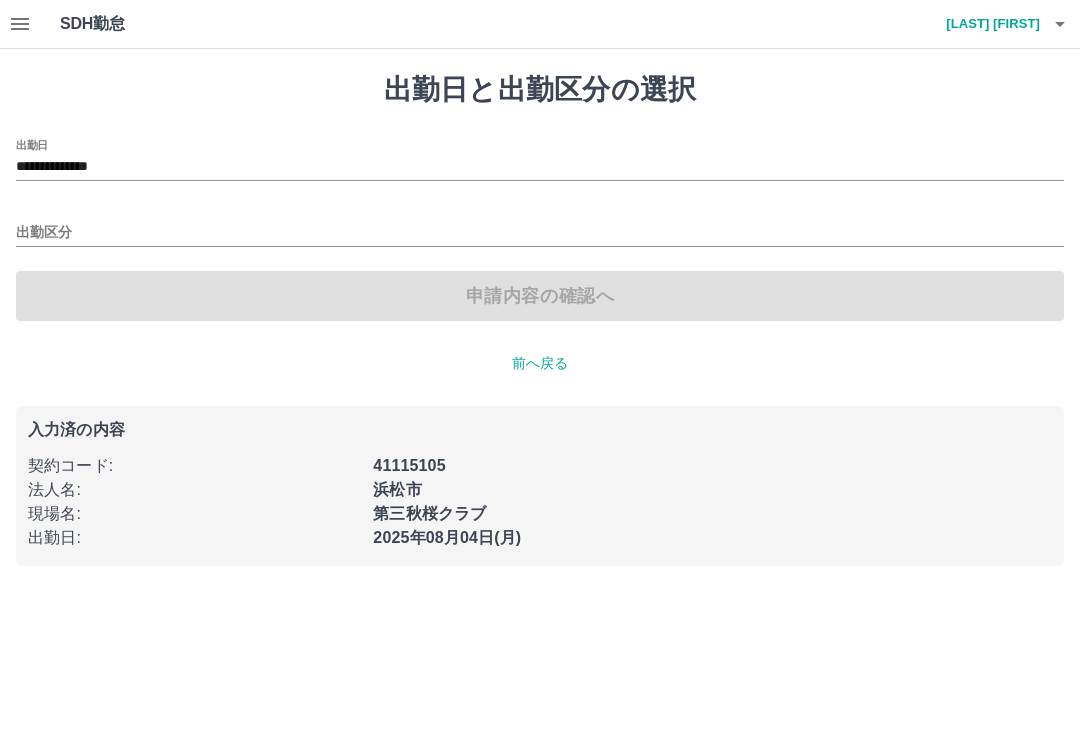click on "出勤区分" at bounding box center (540, 233) 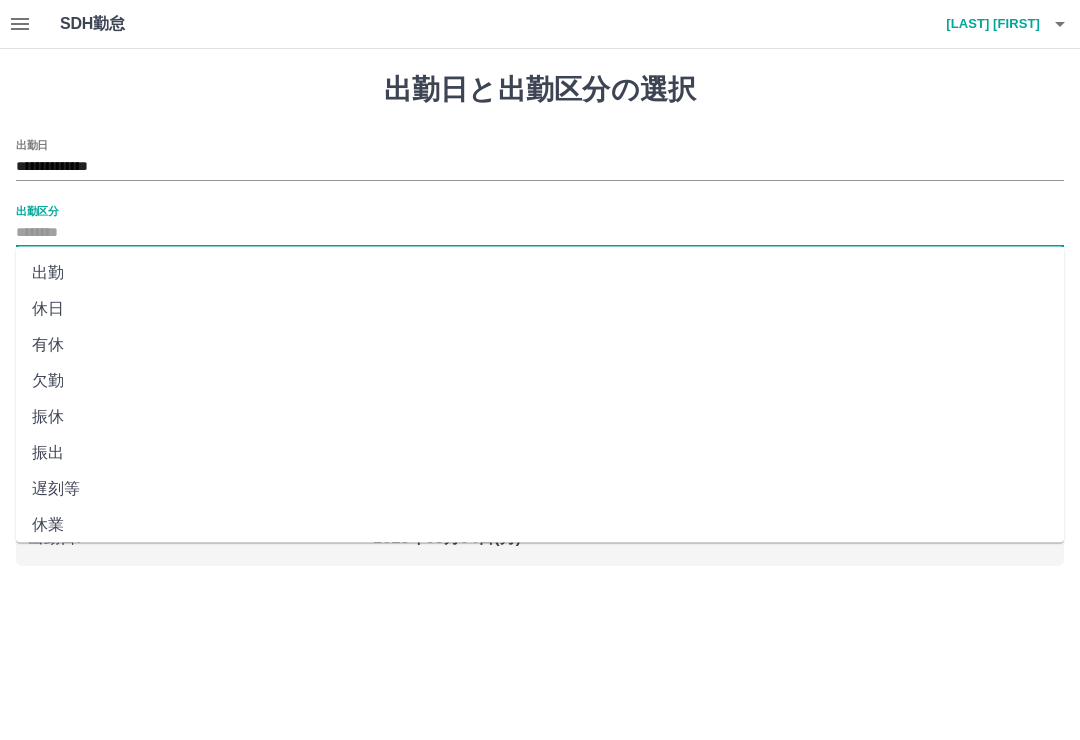 click on "出勤" at bounding box center [540, 273] 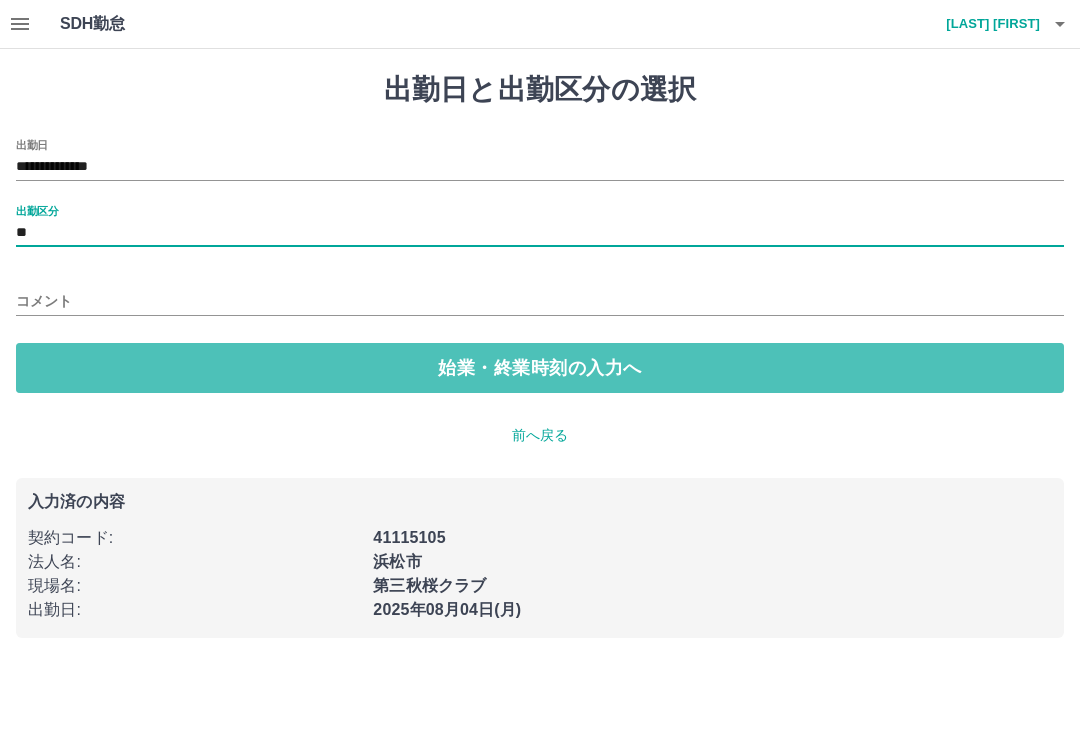click on "始業・終業時刻の入力へ" at bounding box center (540, 368) 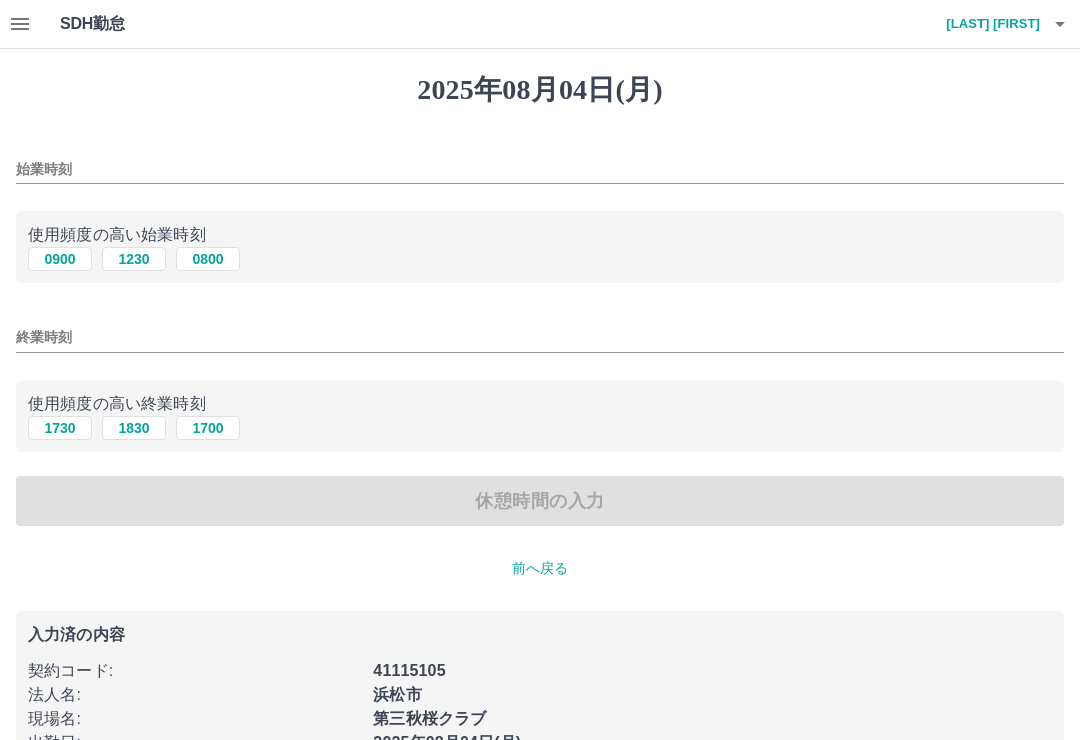 click on "0800" at bounding box center [208, 259] 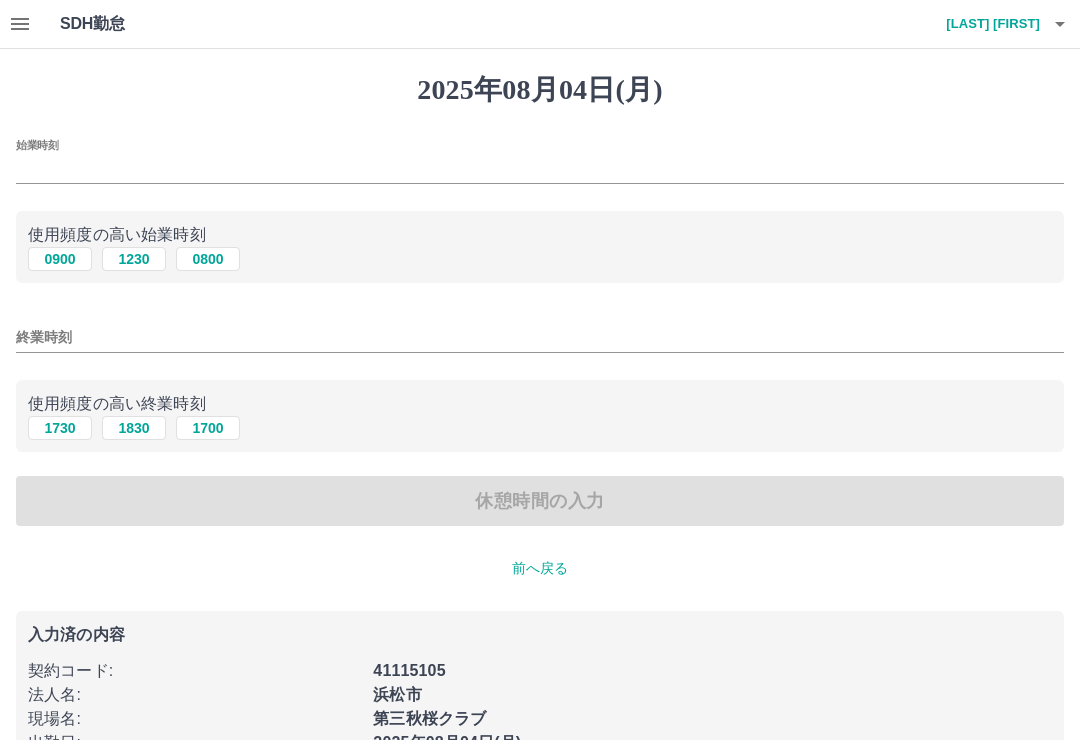 type on "****" 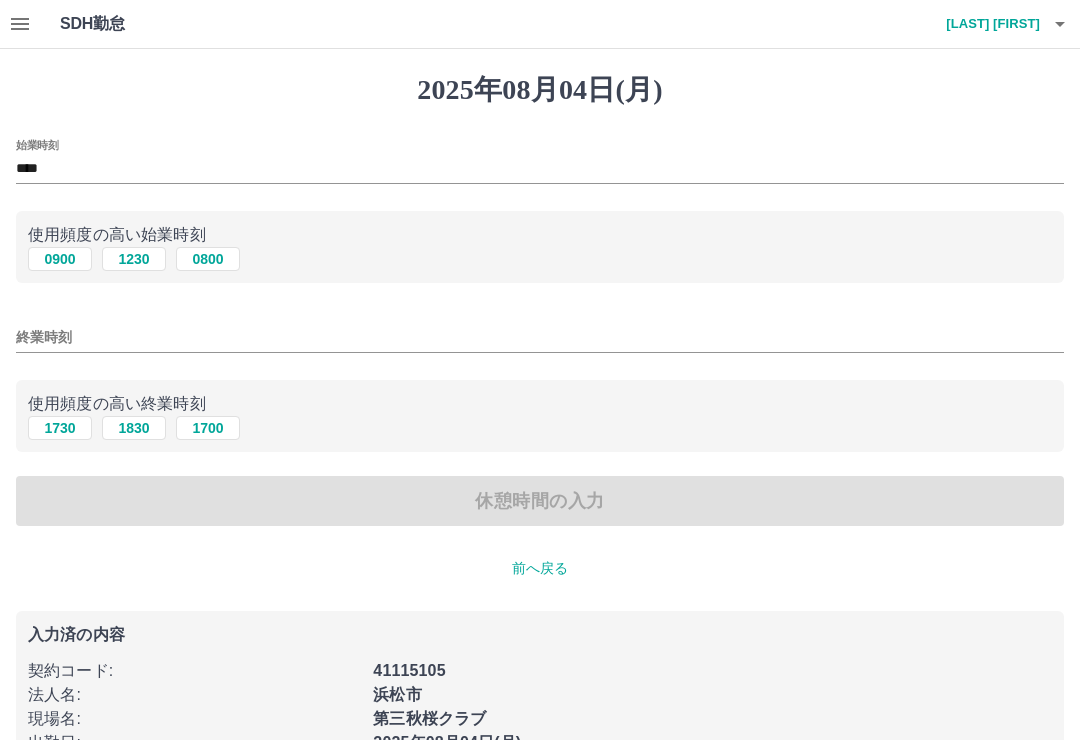 click on "終業時刻" at bounding box center [540, 337] 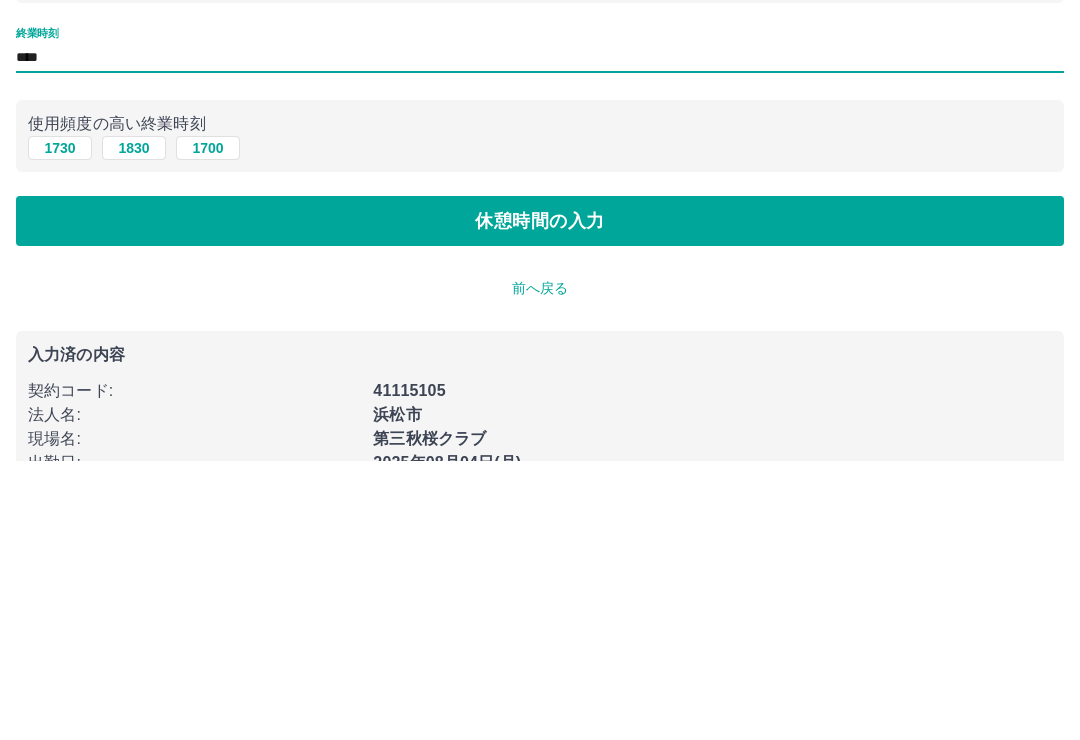 type on "****" 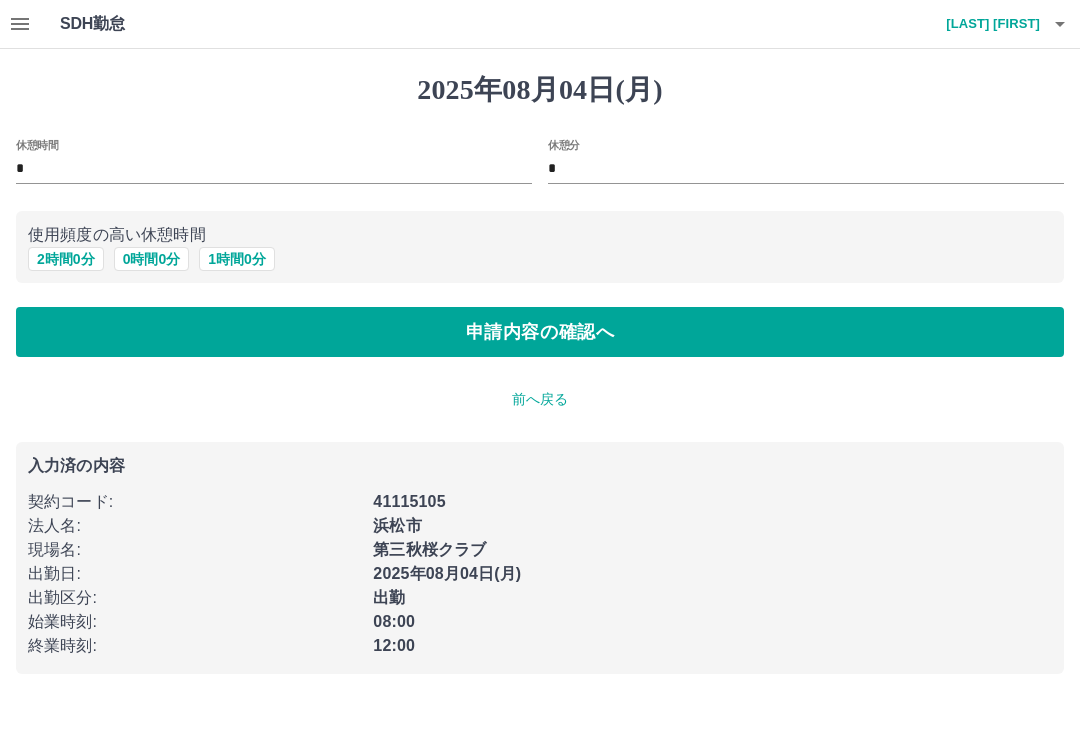 click on "申請内容の確認へ" at bounding box center [540, 332] 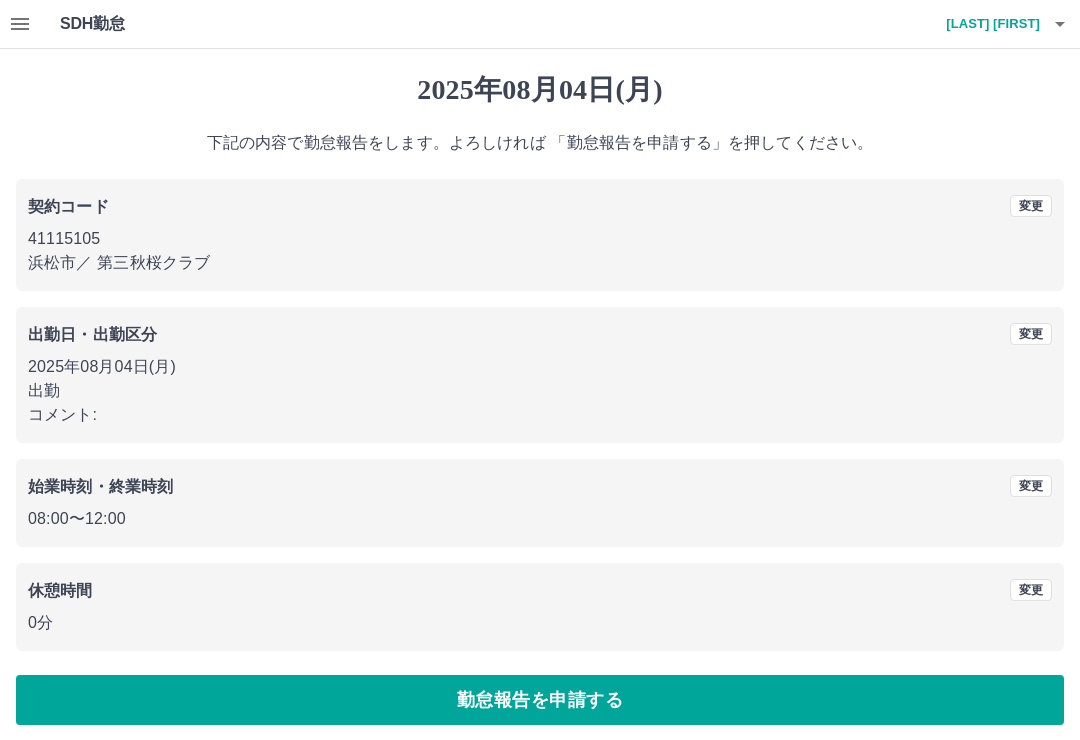 click on "勤怠報告を申請する" at bounding box center [540, 700] 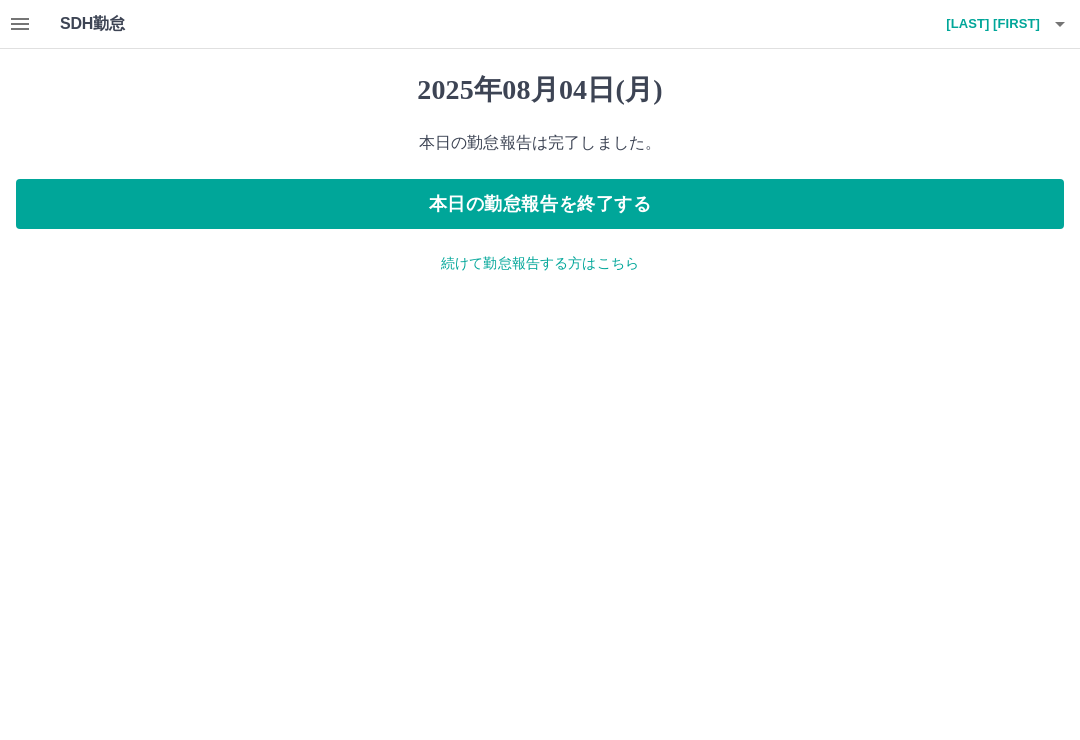 click on "本日の勤怠報告を終了する" at bounding box center (540, 204) 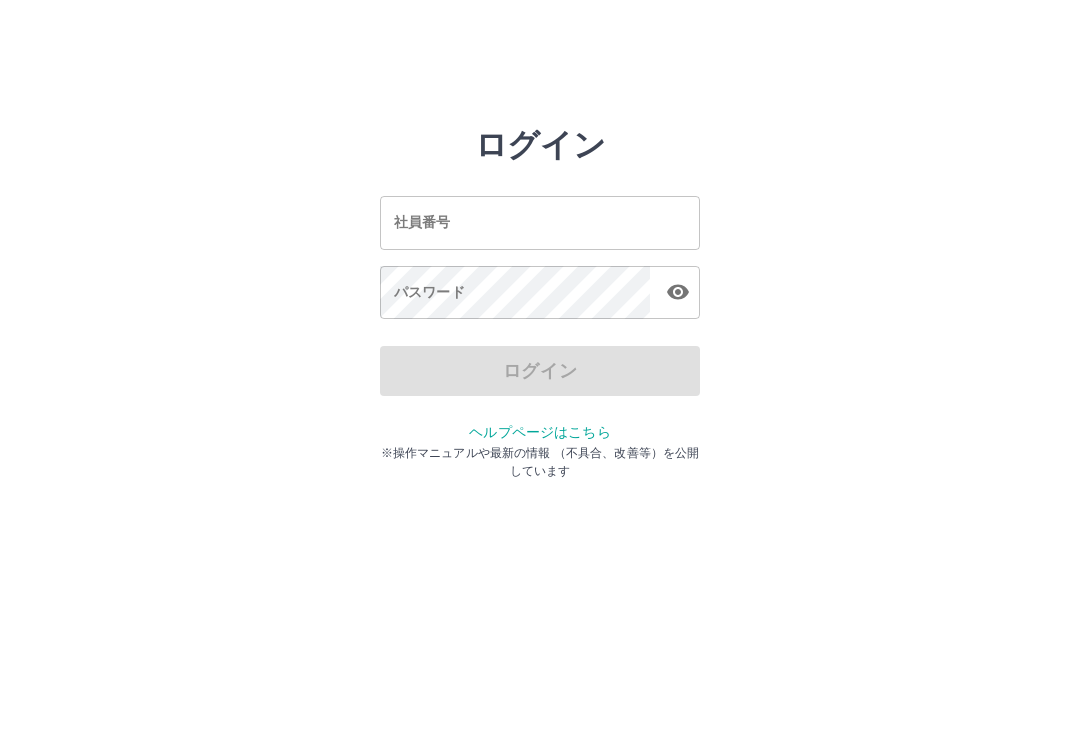 scroll, scrollTop: 0, scrollLeft: 0, axis: both 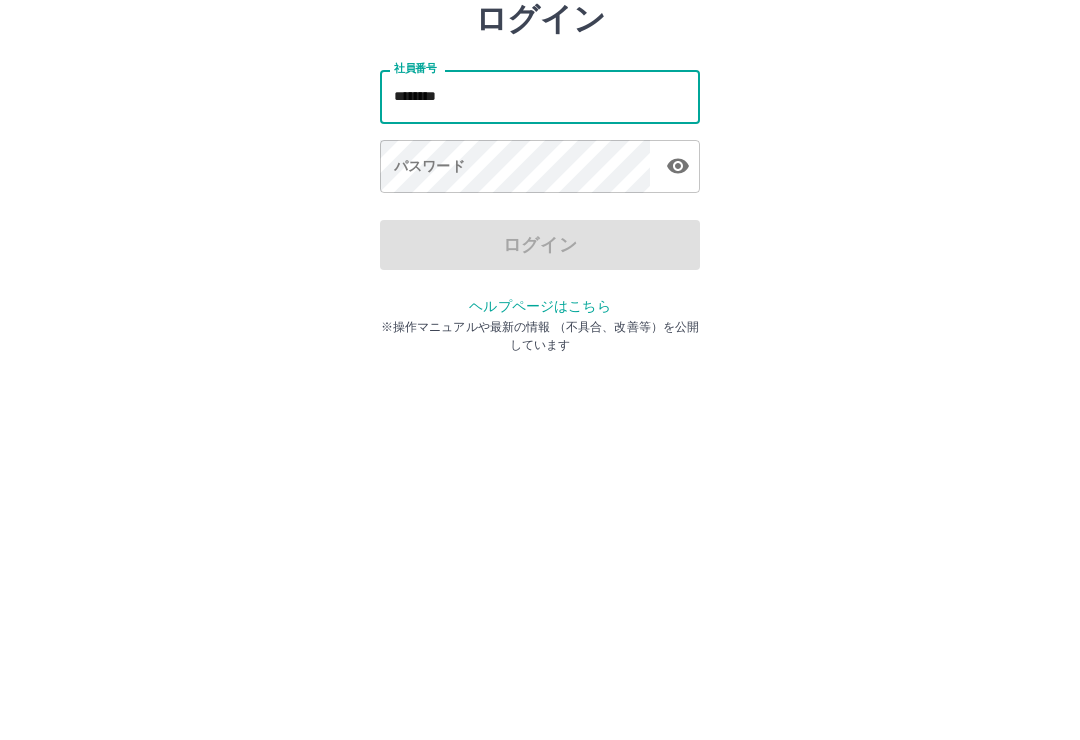 type on "*******" 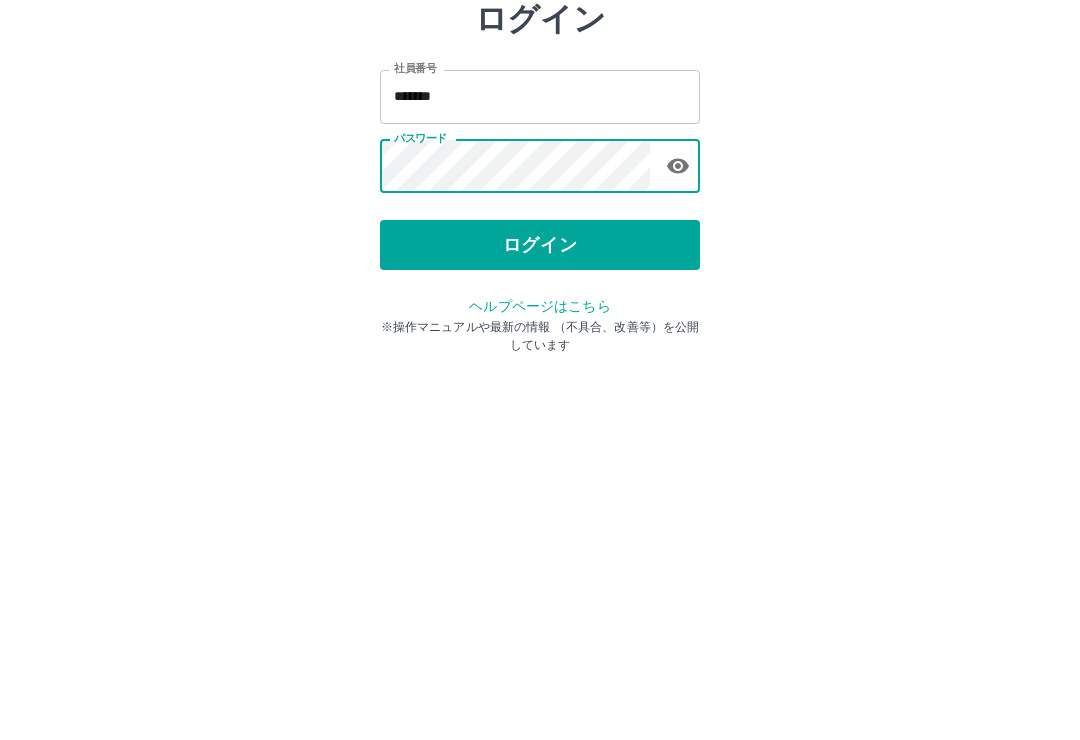click on "ログイン" at bounding box center [540, 371] 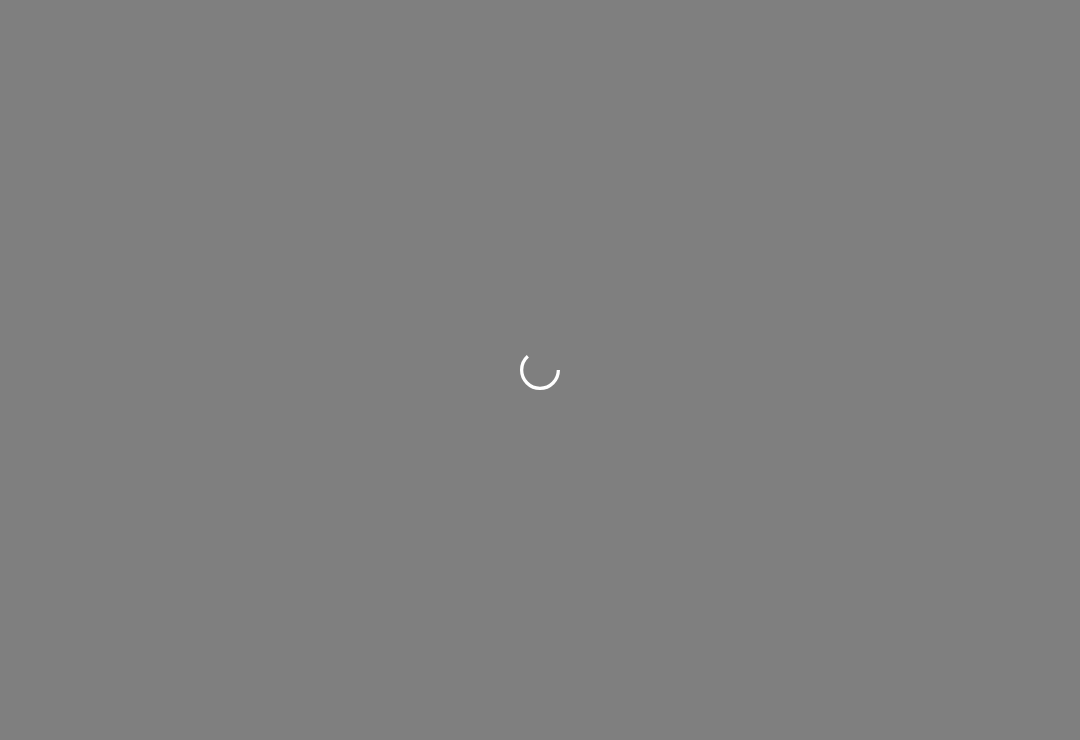 scroll, scrollTop: 0, scrollLeft: 0, axis: both 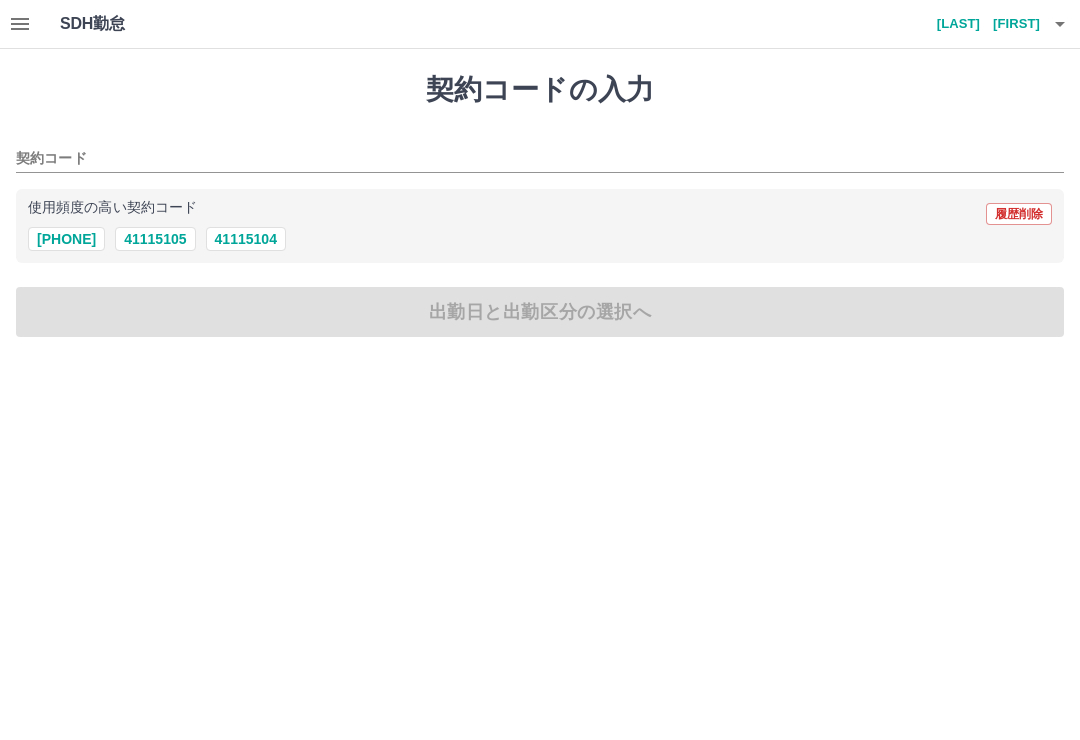 click on "41115105" at bounding box center (155, 239) 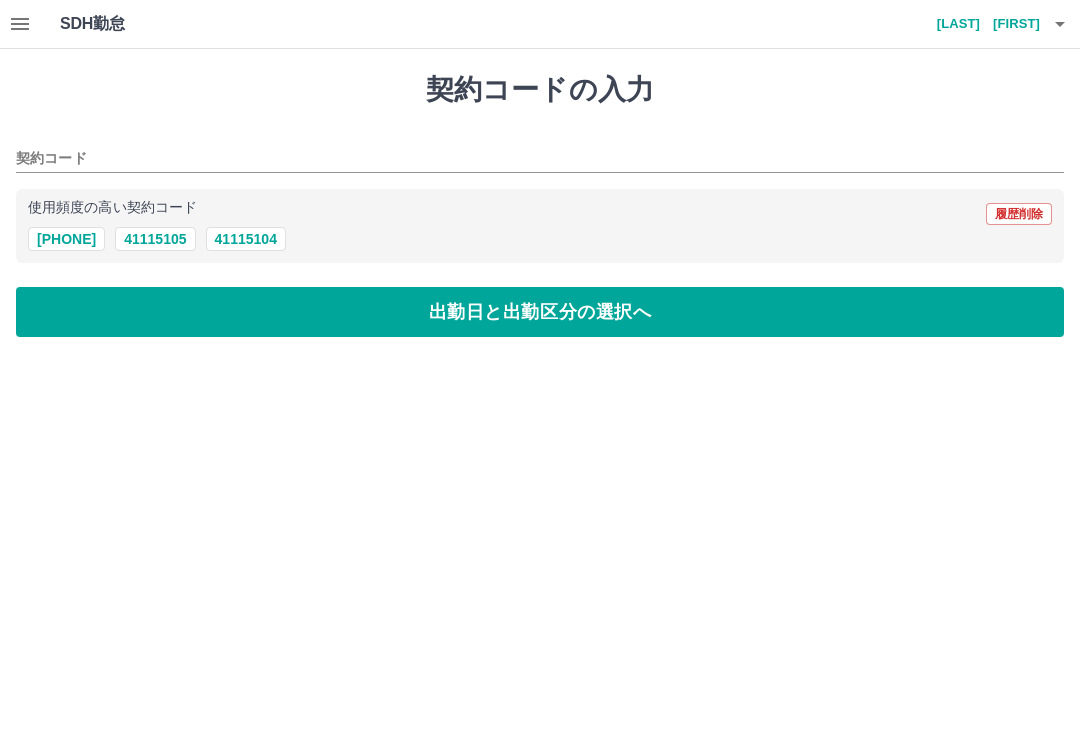 type on "********" 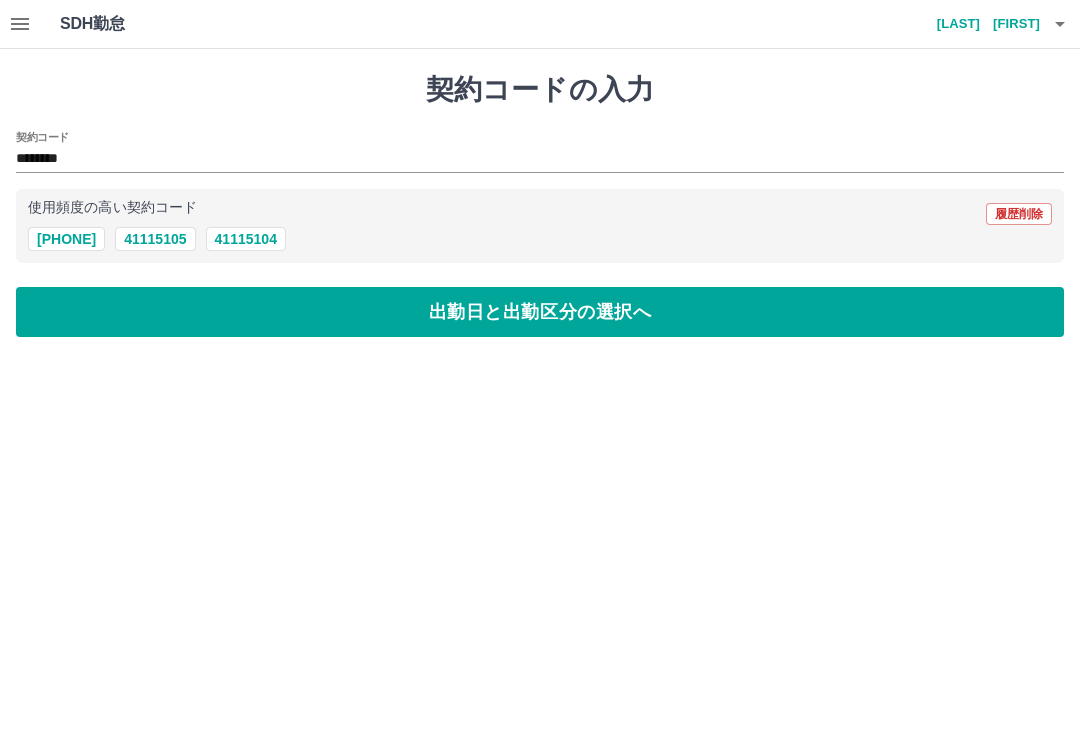 click on "出勤日と出勤区分の選択へ" at bounding box center [540, 312] 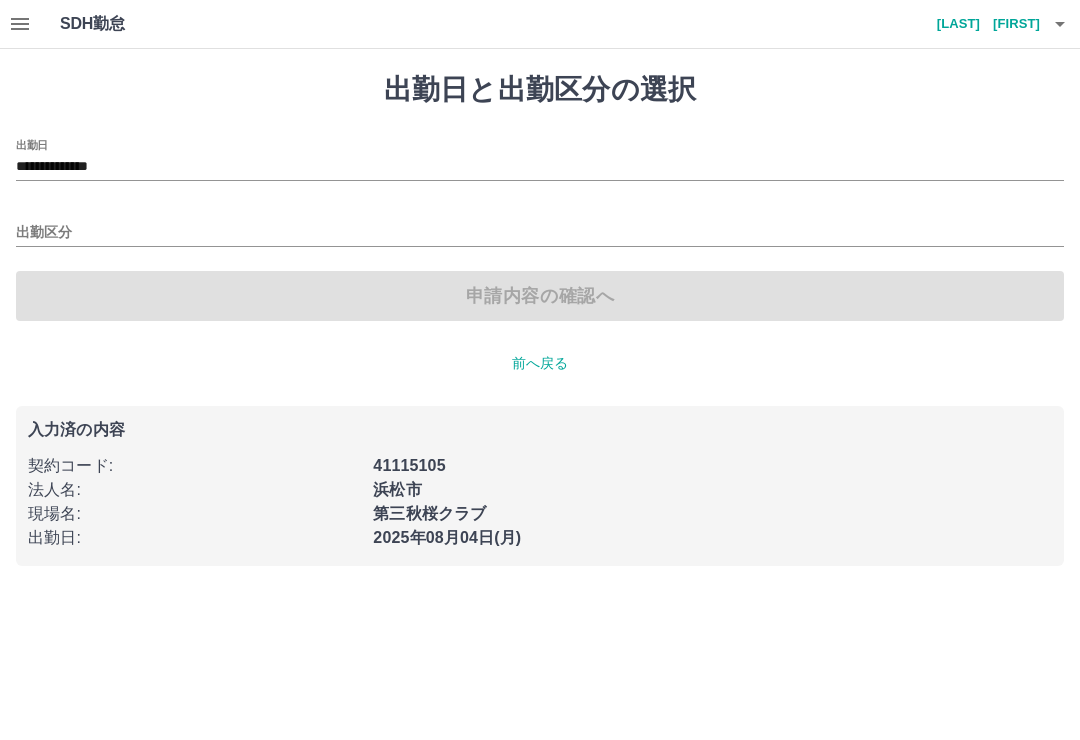 click on "出勤区分" at bounding box center [540, 233] 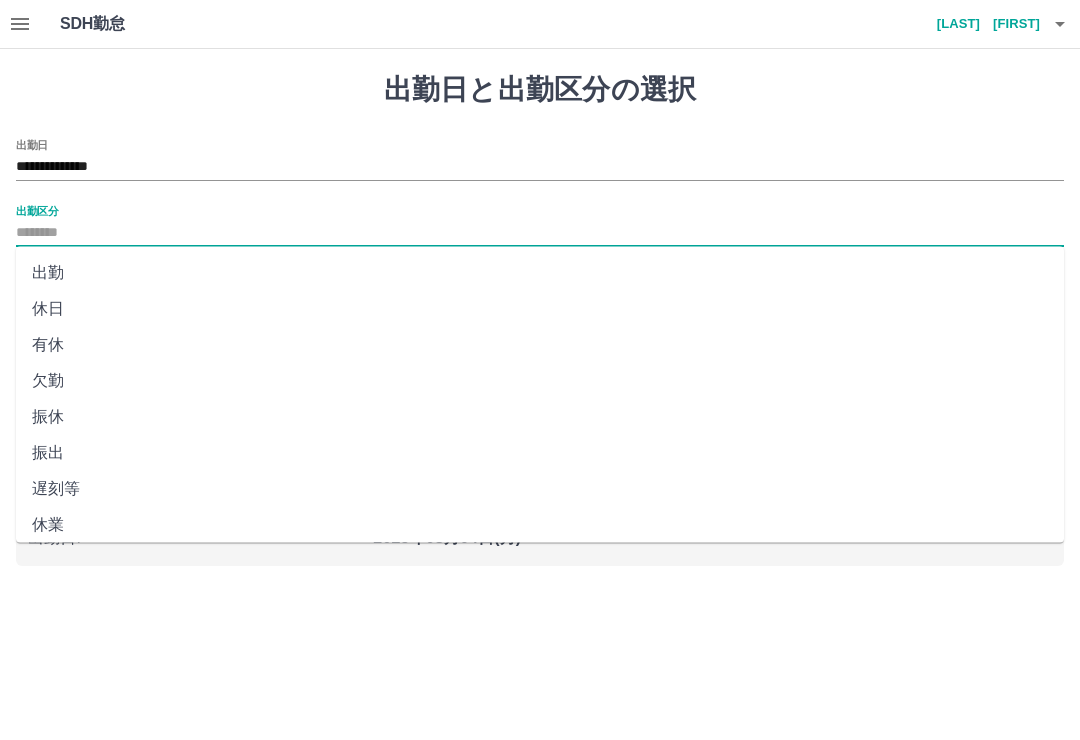 click on "出勤" at bounding box center (540, 273) 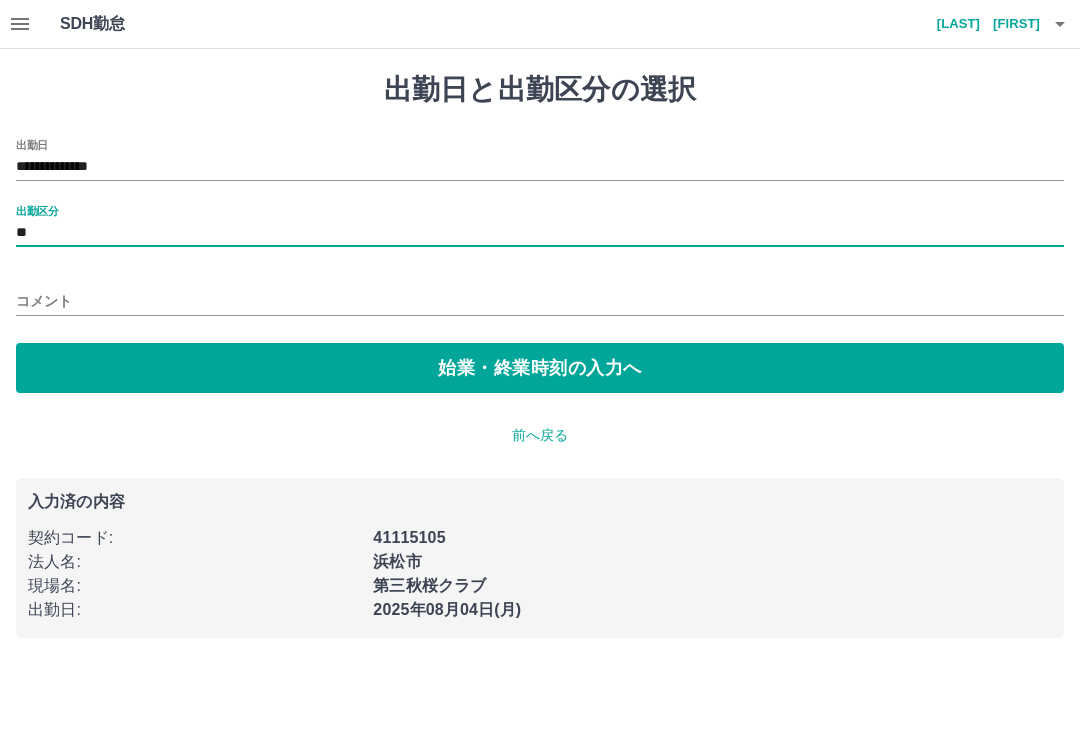 click on "始業・終業時刻の入力へ" at bounding box center [540, 368] 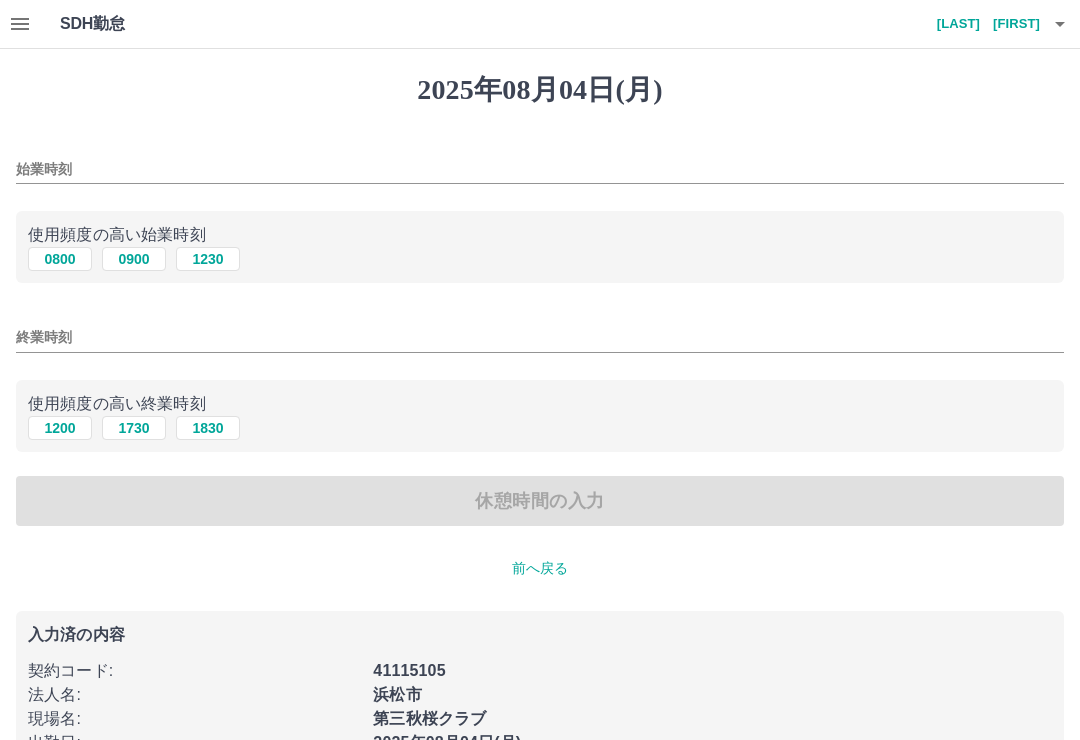 click on "0800" at bounding box center [60, 259] 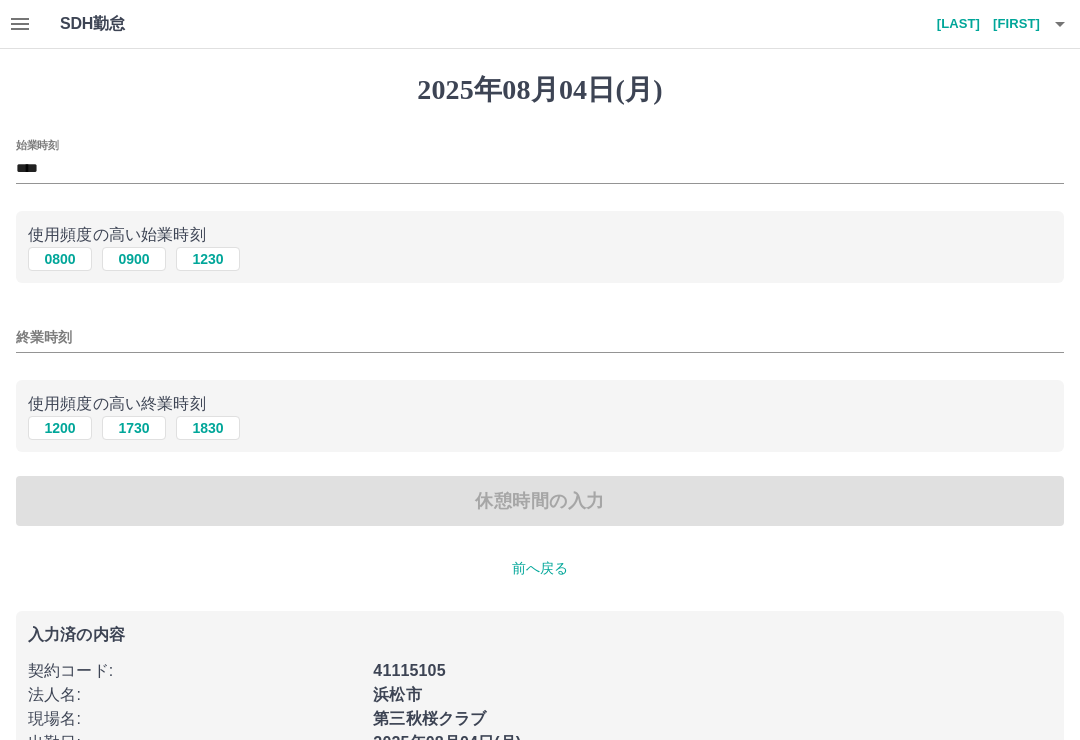 click on "終業時刻" at bounding box center [540, 337] 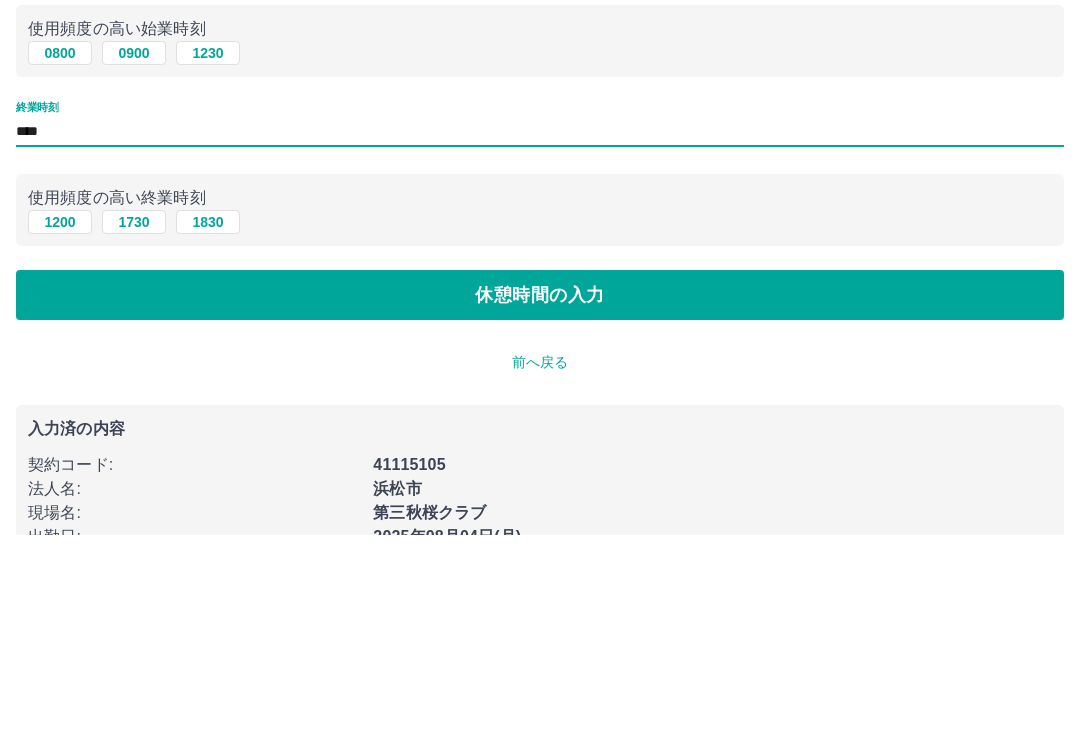 type on "****" 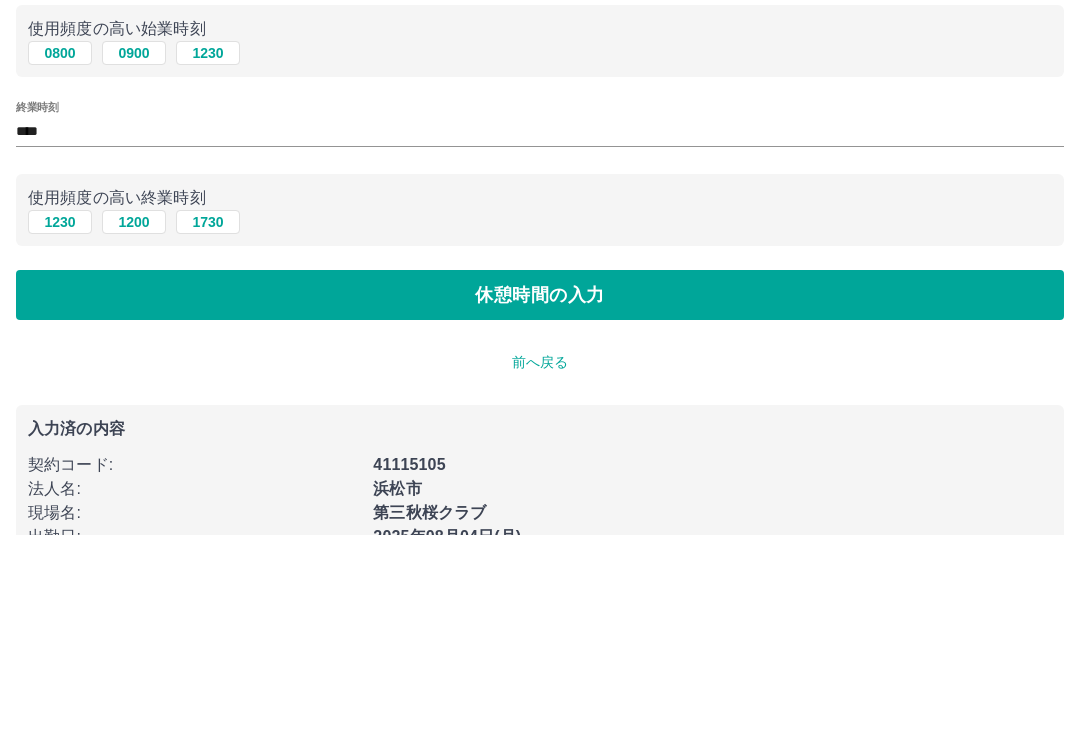 scroll, scrollTop: 81, scrollLeft: 0, axis: vertical 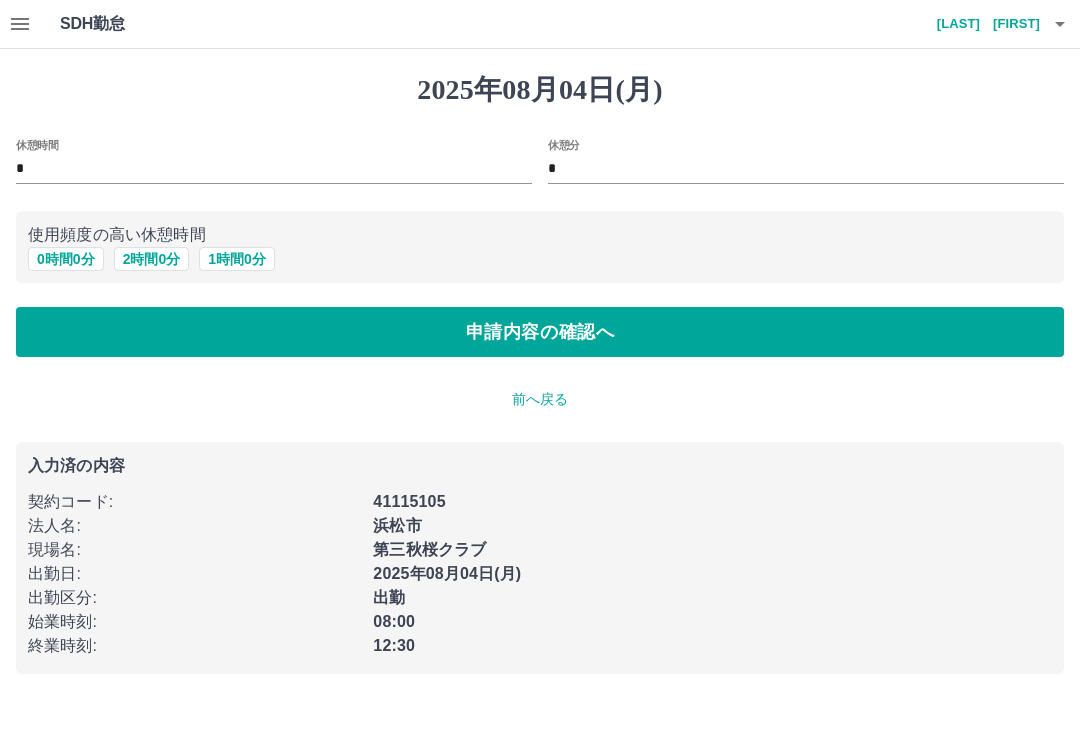 click on "申請内容の確認へ" at bounding box center (540, 332) 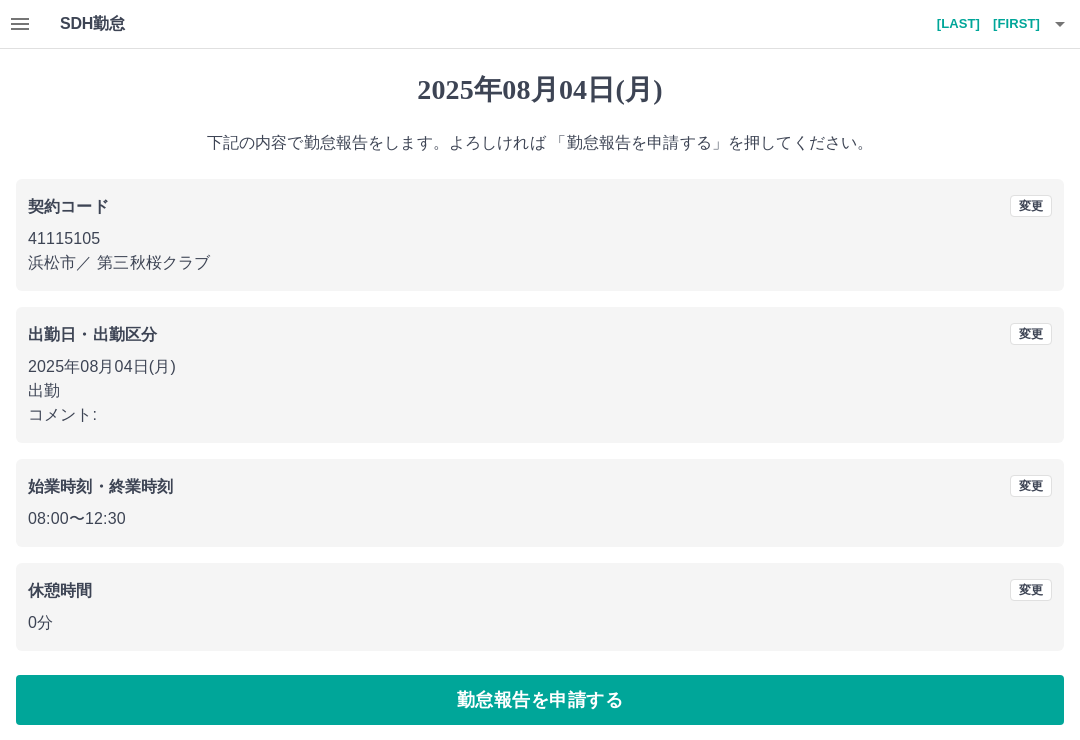 scroll, scrollTop: 8, scrollLeft: 0, axis: vertical 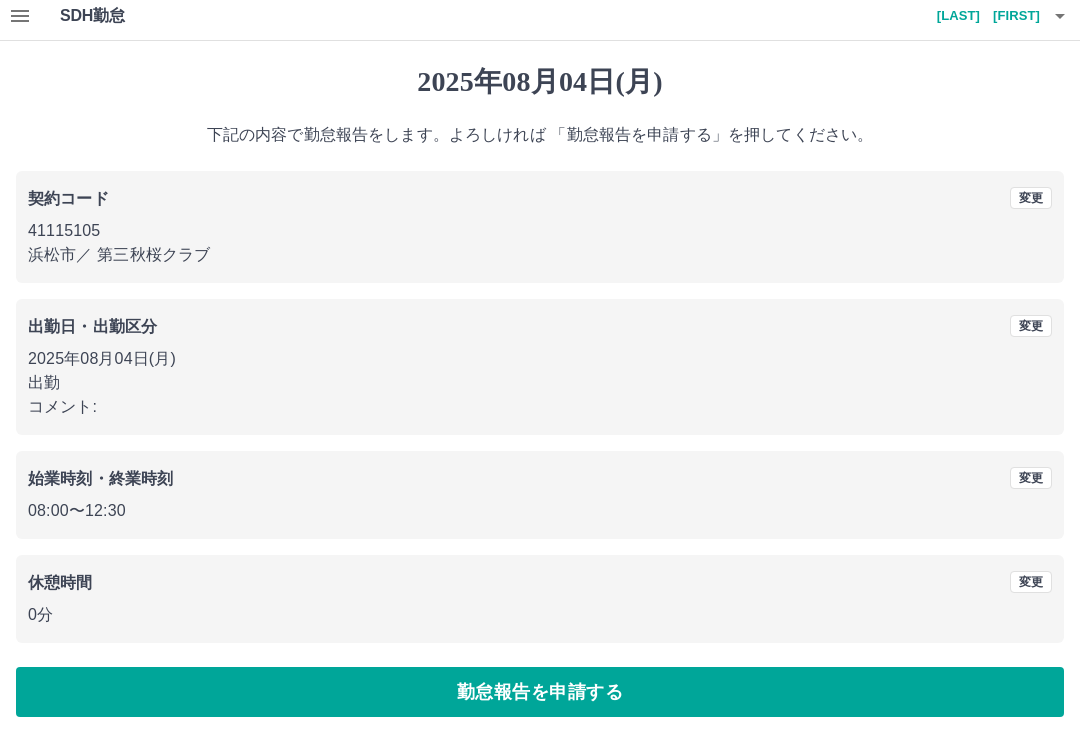 click on "勤怠報告を申請する" at bounding box center [540, 692] 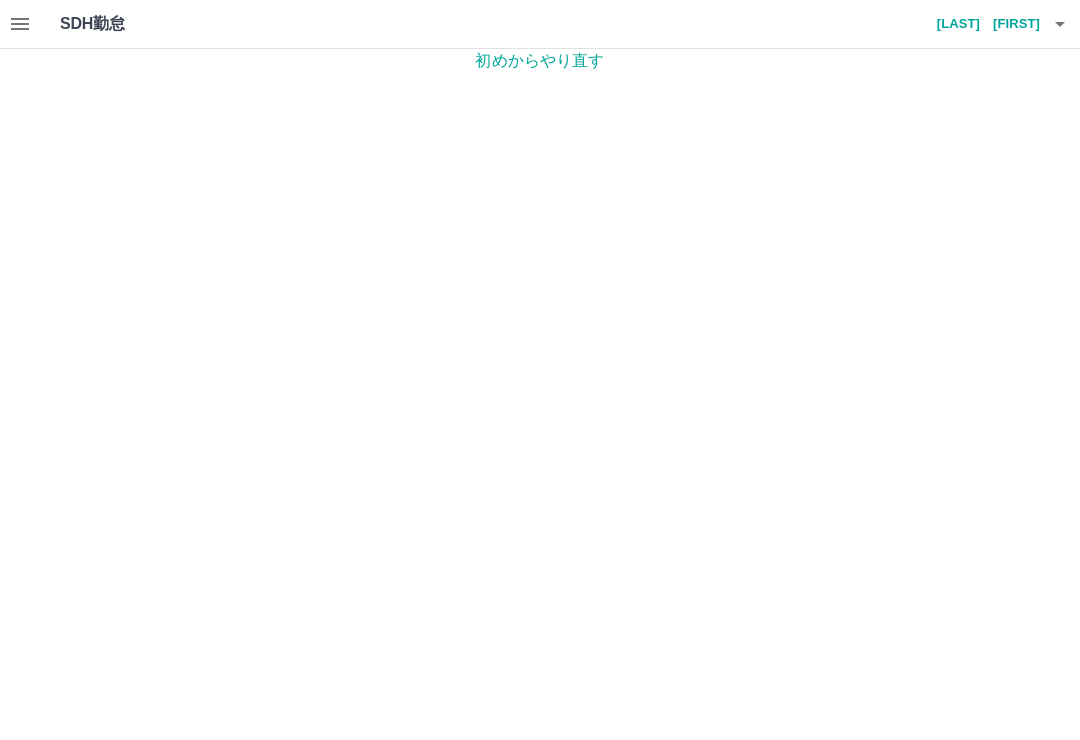 scroll, scrollTop: 0, scrollLeft: 0, axis: both 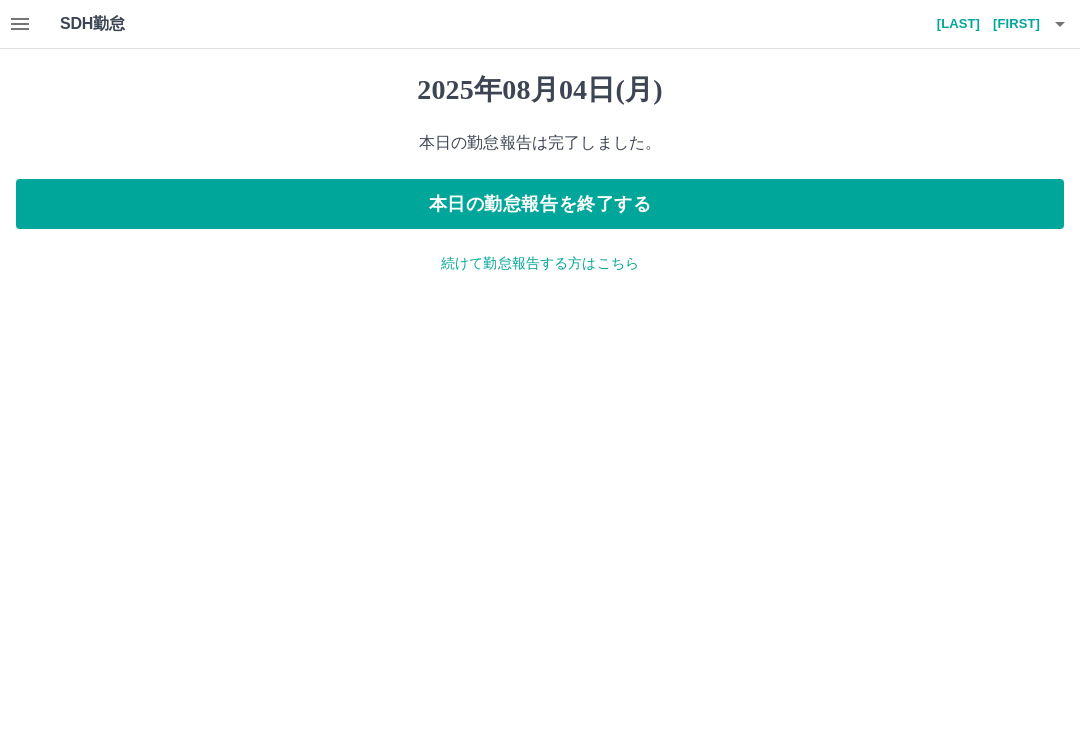 click on "本日の勤怠報告を終了する" at bounding box center [540, 204] 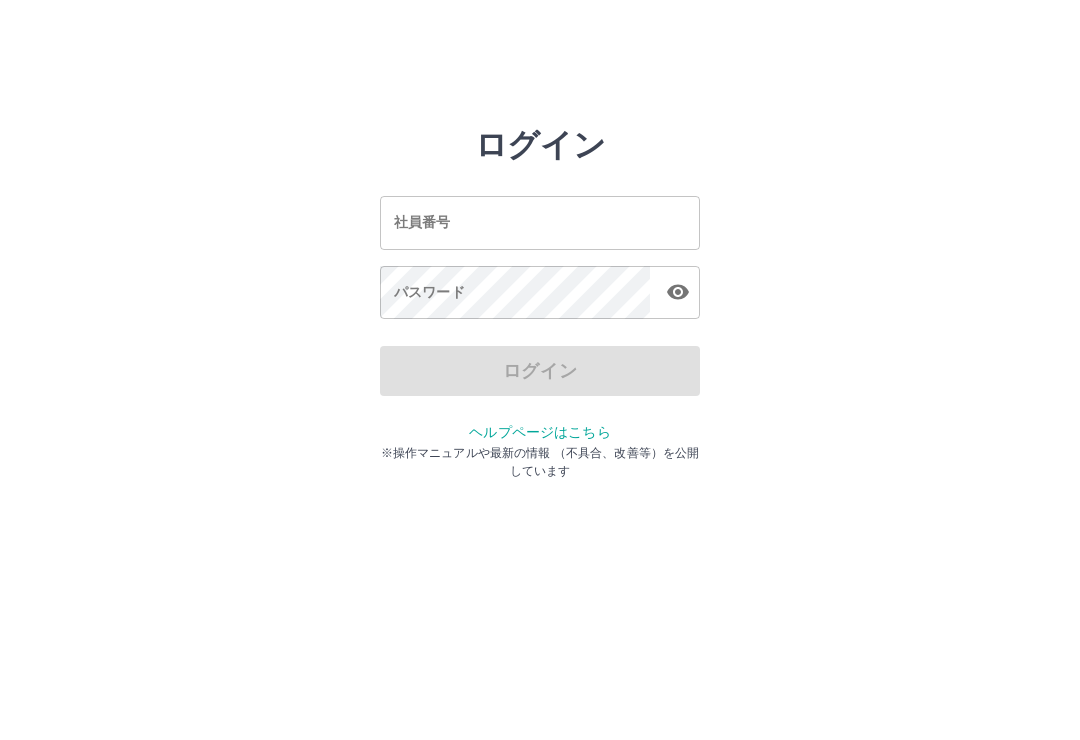 scroll, scrollTop: 0, scrollLeft: 0, axis: both 